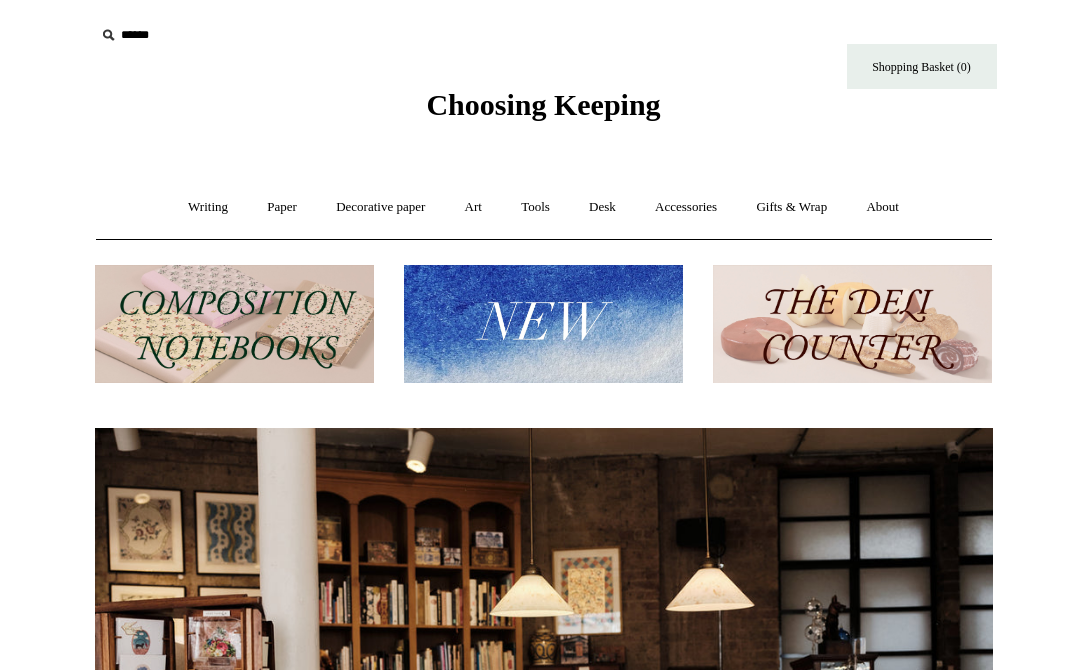 scroll, scrollTop: 0, scrollLeft: 0, axis: both 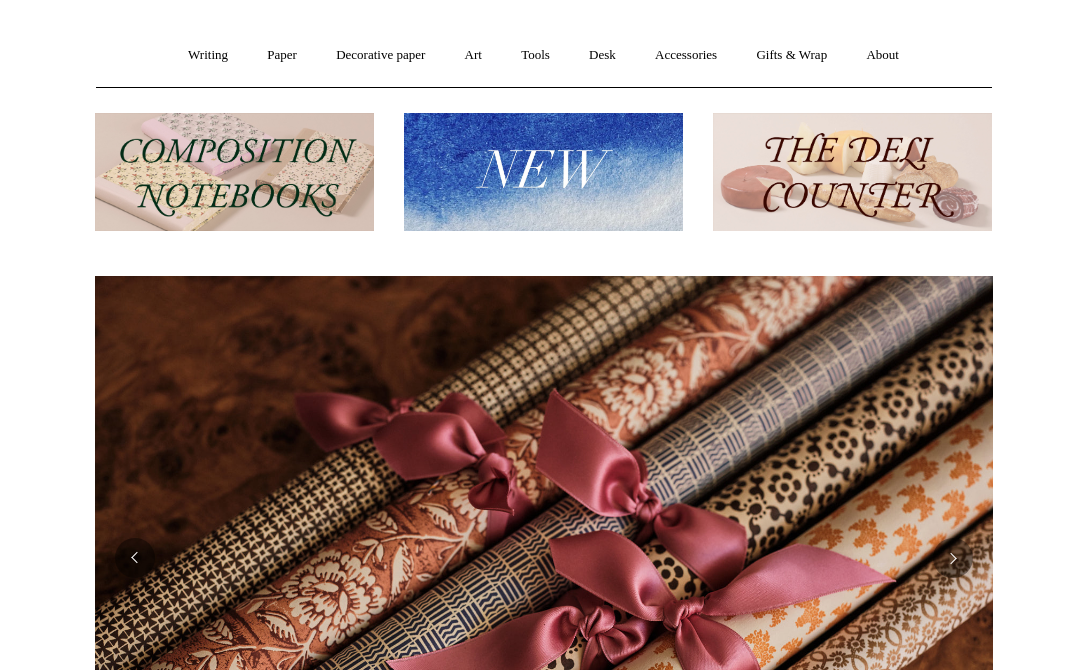 click at bounding box center (852, 172) 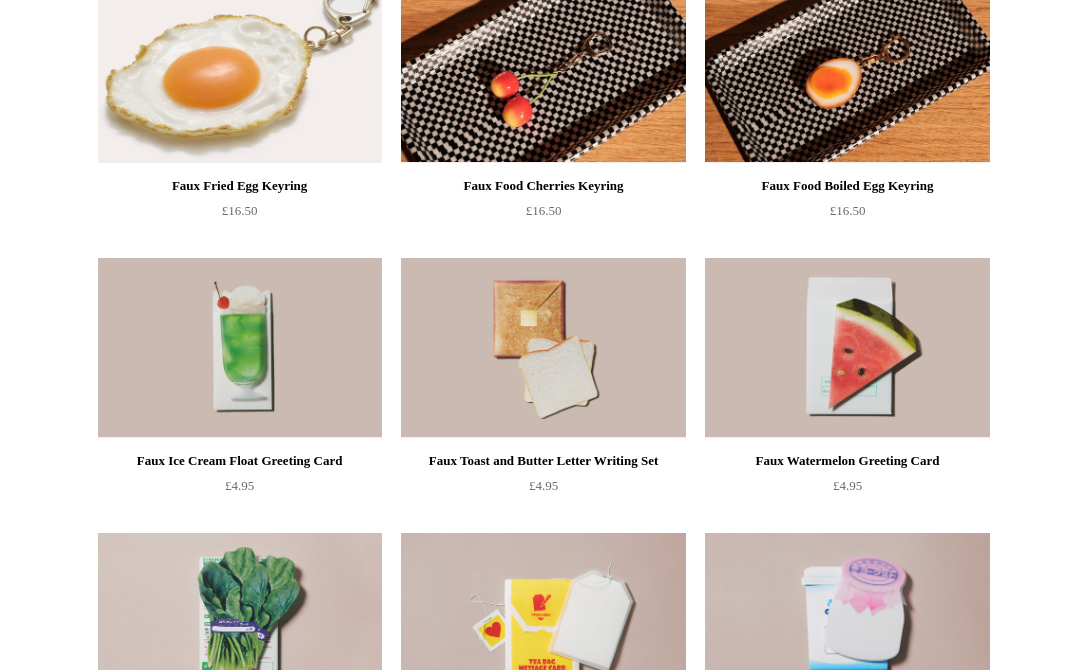 scroll, scrollTop: 824, scrollLeft: 0, axis: vertical 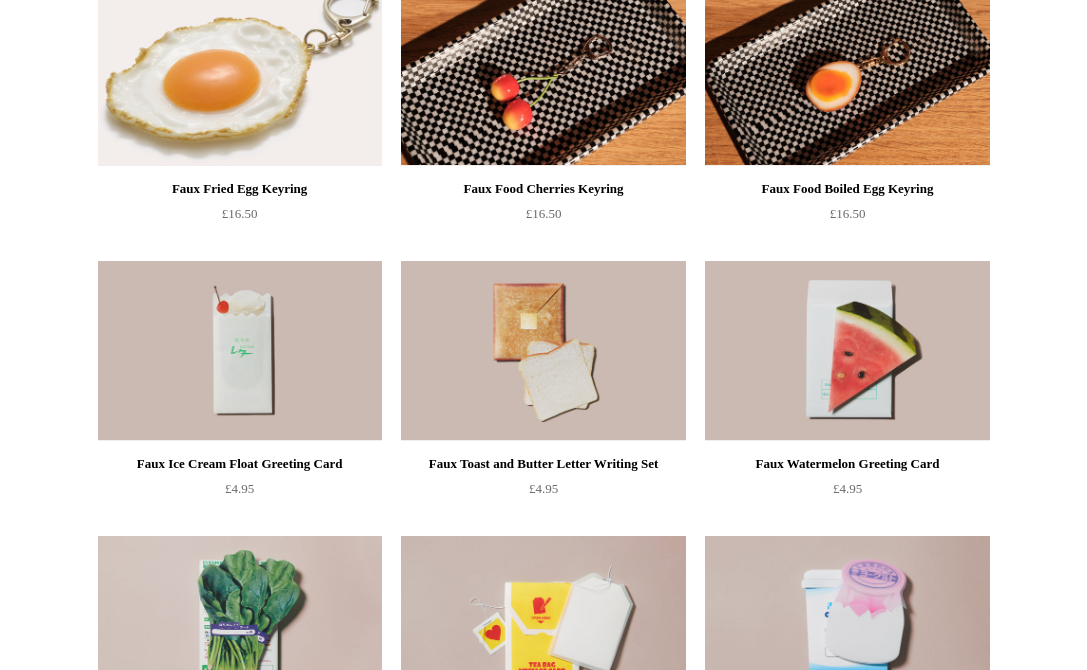click at bounding box center (240, 351) 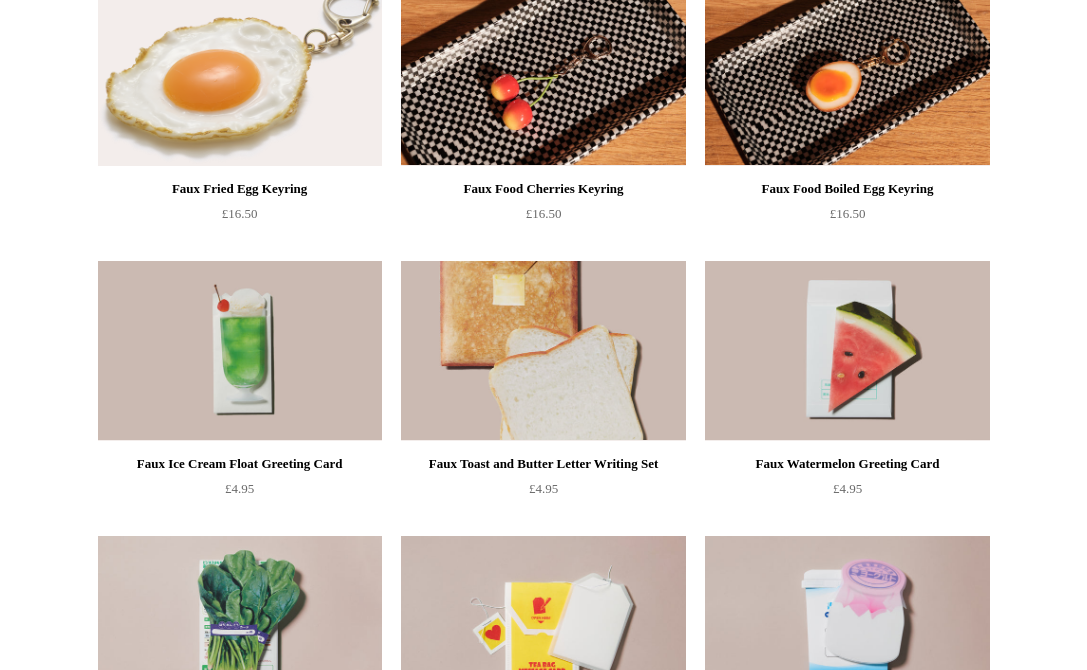 click at bounding box center (543, 351) 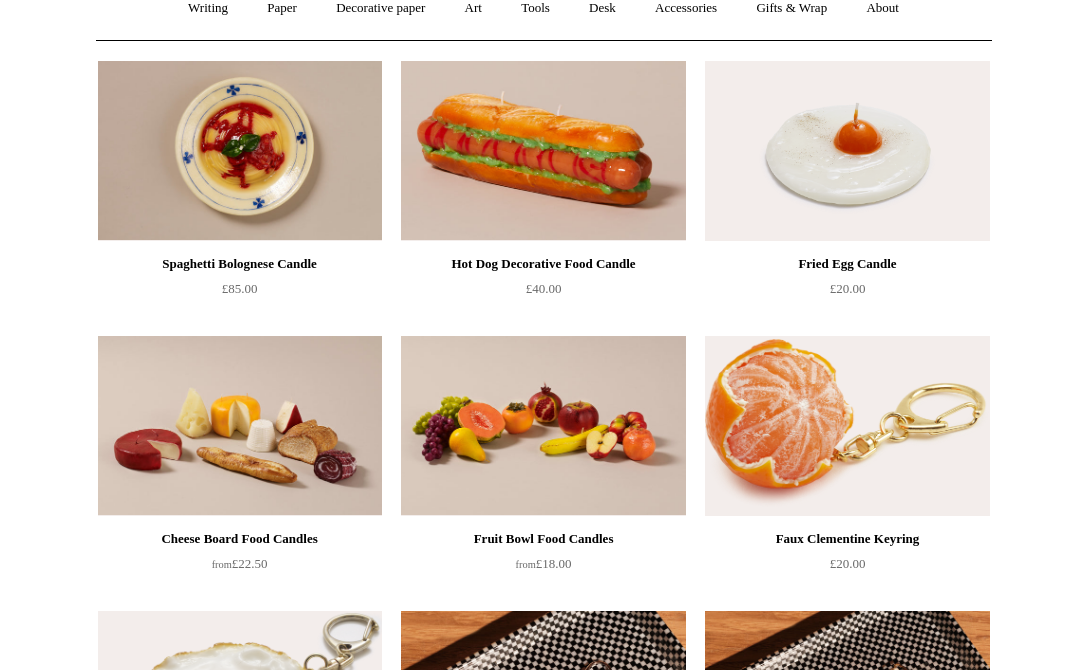 scroll, scrollTop: 0, scrollLeft: 0, axis: both 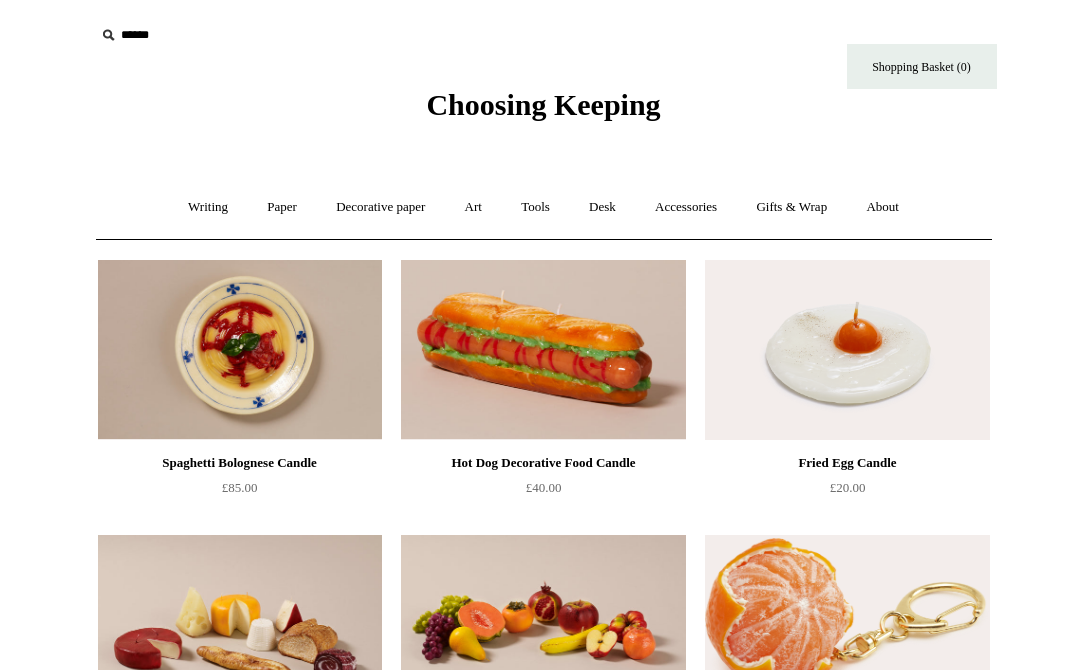 click on "Choosing Keeping" at bounding box center [543, 104] 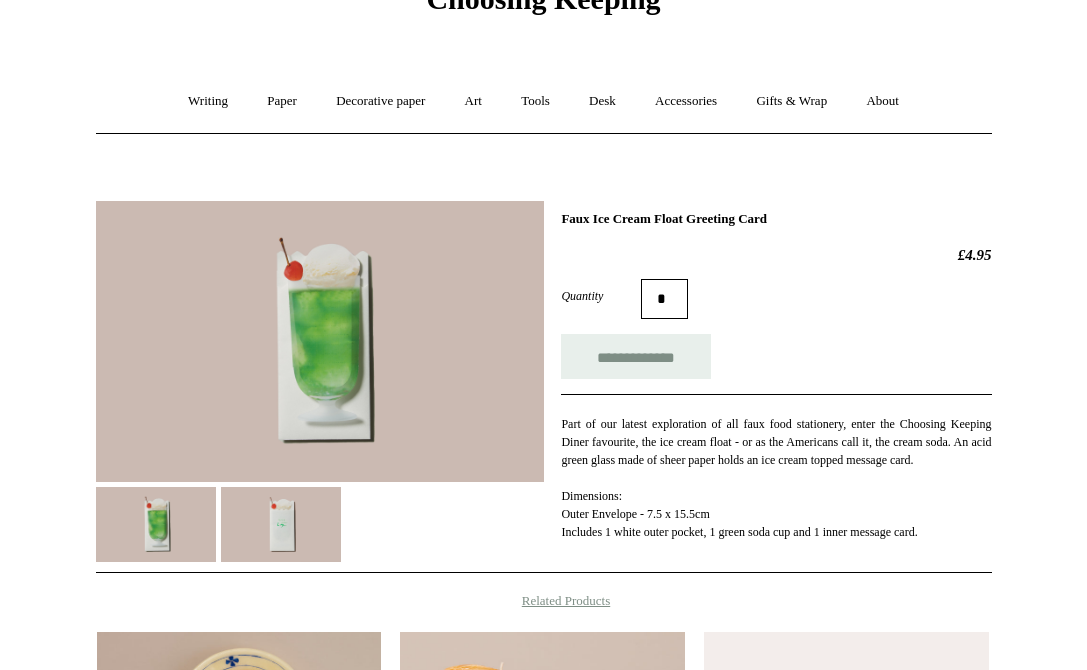 scroll, scrollTop: 132, scrollLeft: 0, axis: vertical 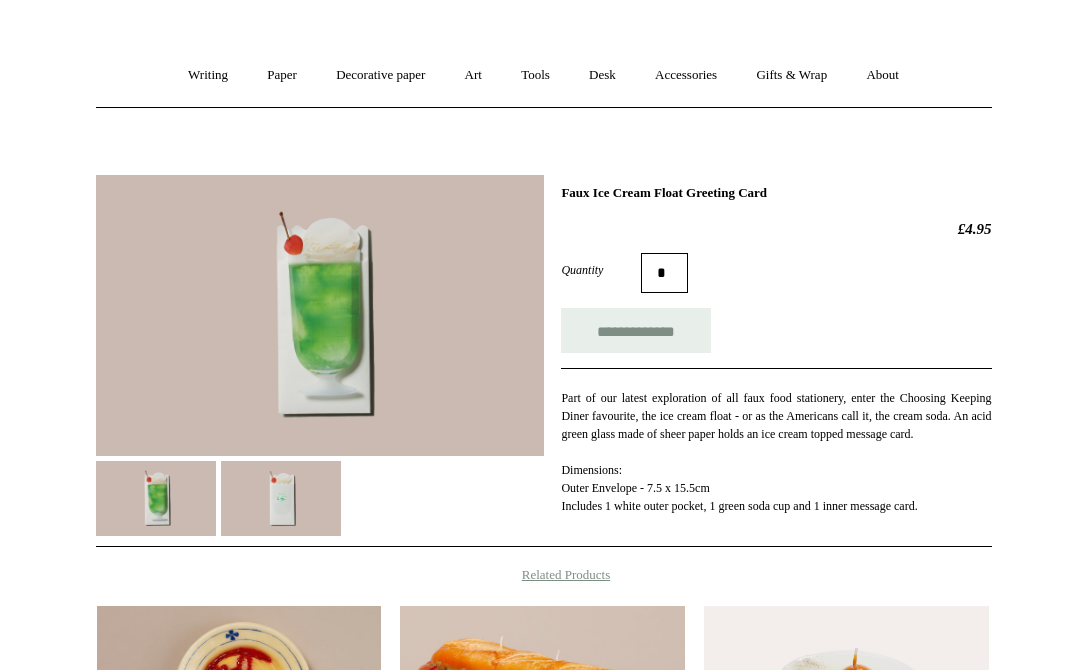 click at bounding box center [281, 498] 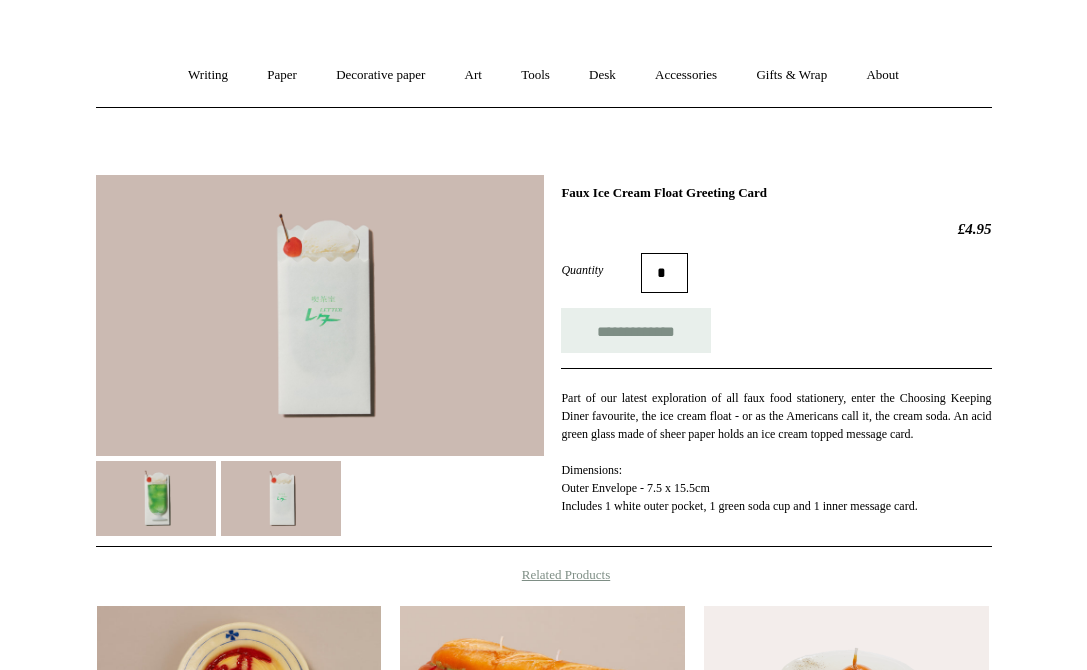 click at bounding box center [156, 498] 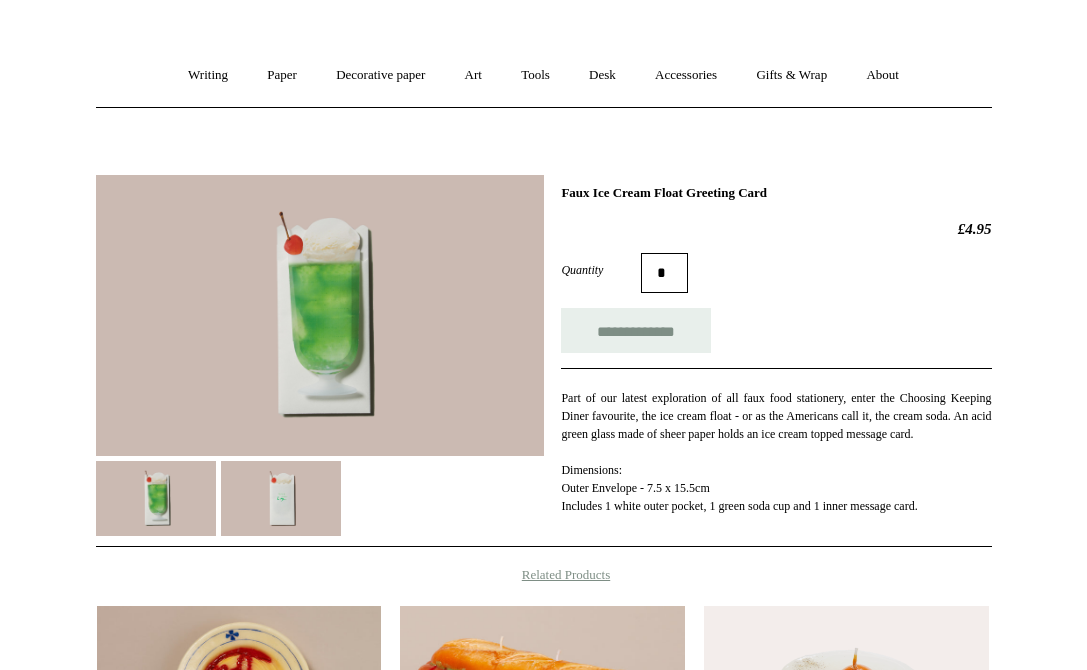 click at bounding box center (320, 315) 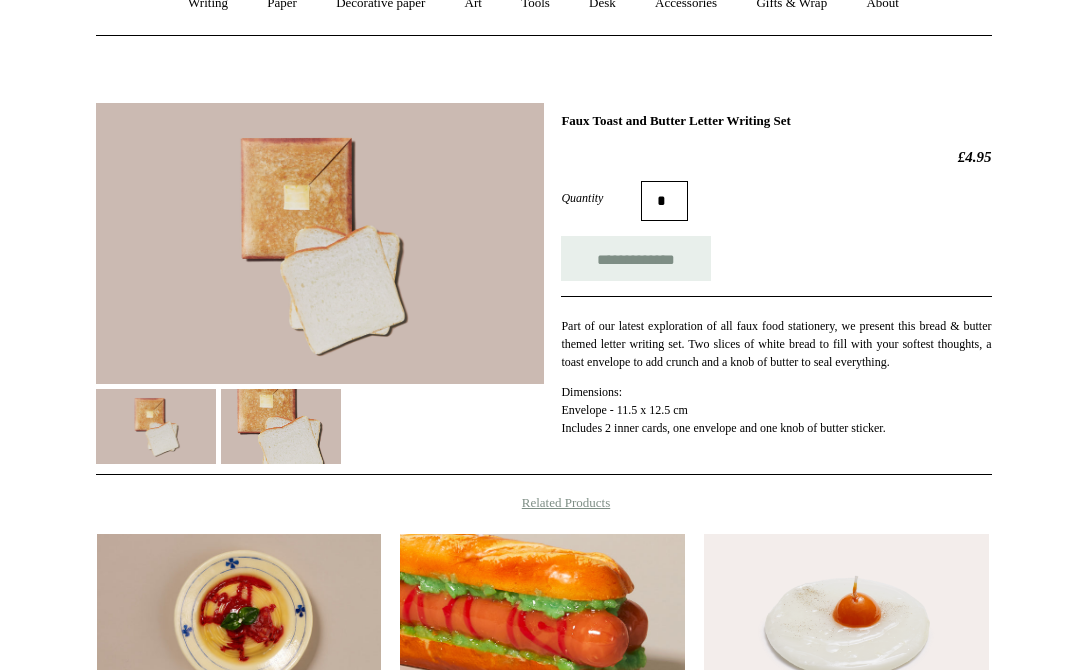 scroll, scrollTop: 220, scrollLeft: 0, axis: vertical 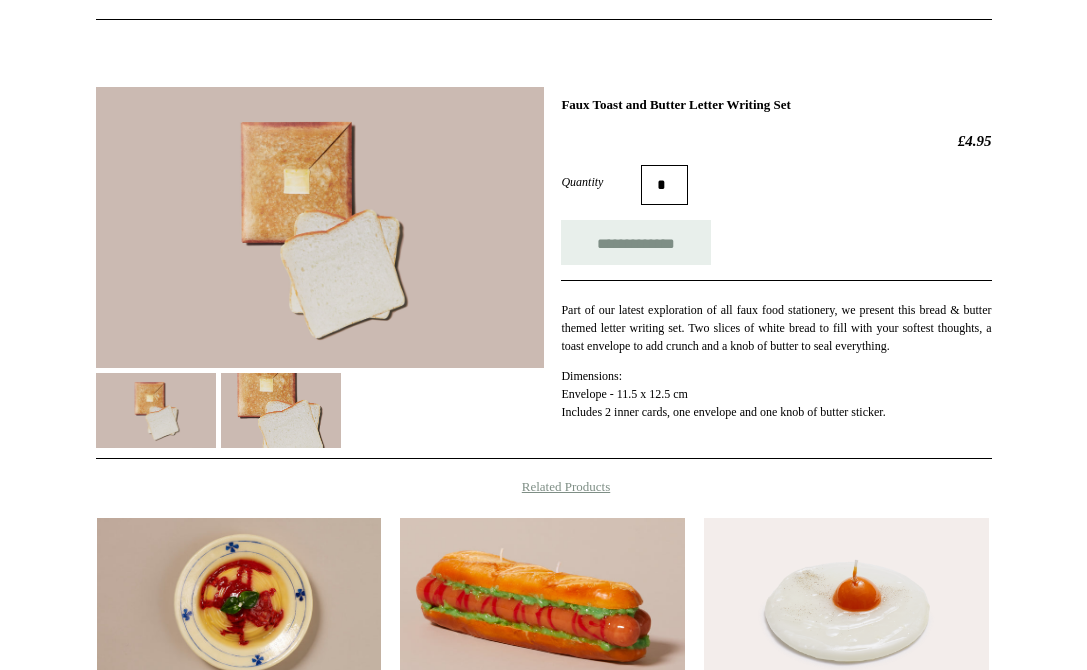 click at bounding box center (281, 410) 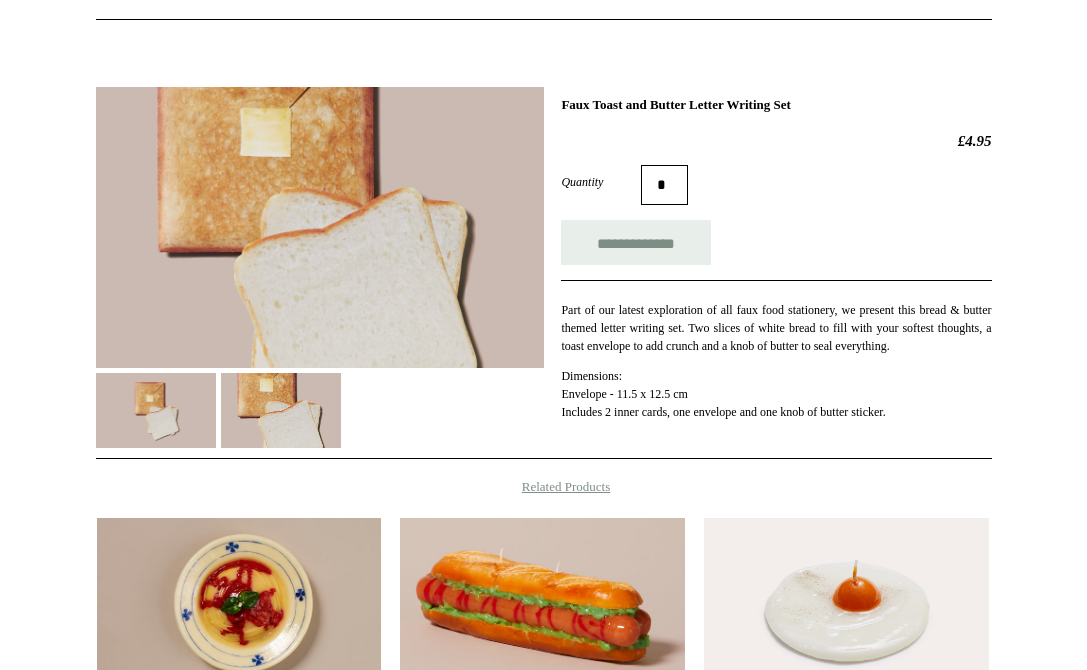click at bounding box center [156, 410] 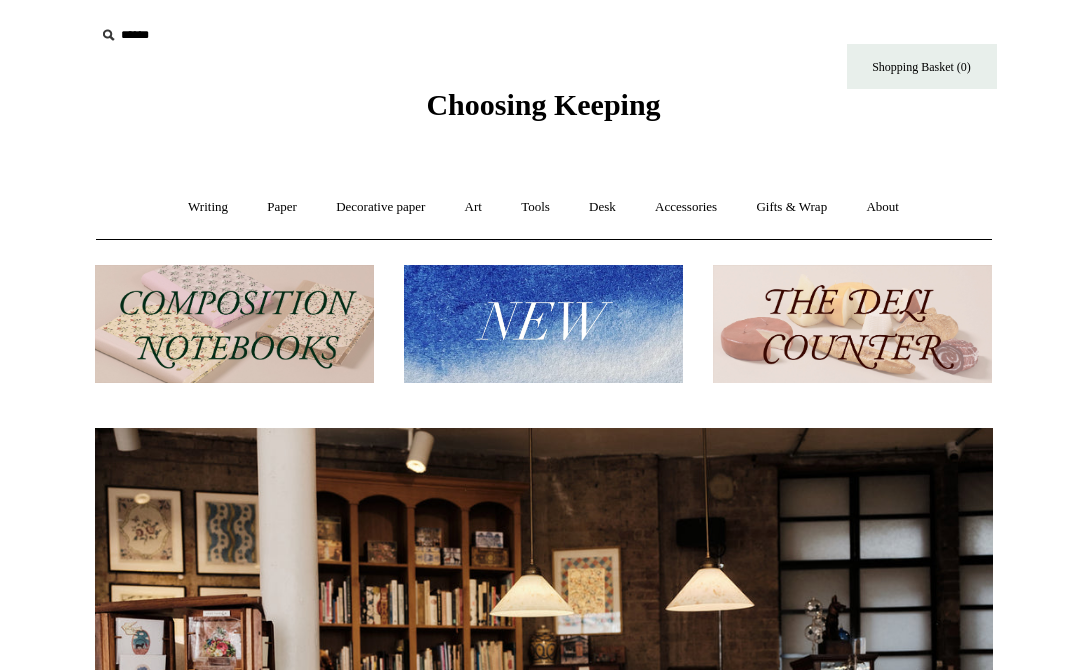 scroll, scrollTop: 0, scrollLeft: 0, axis: both 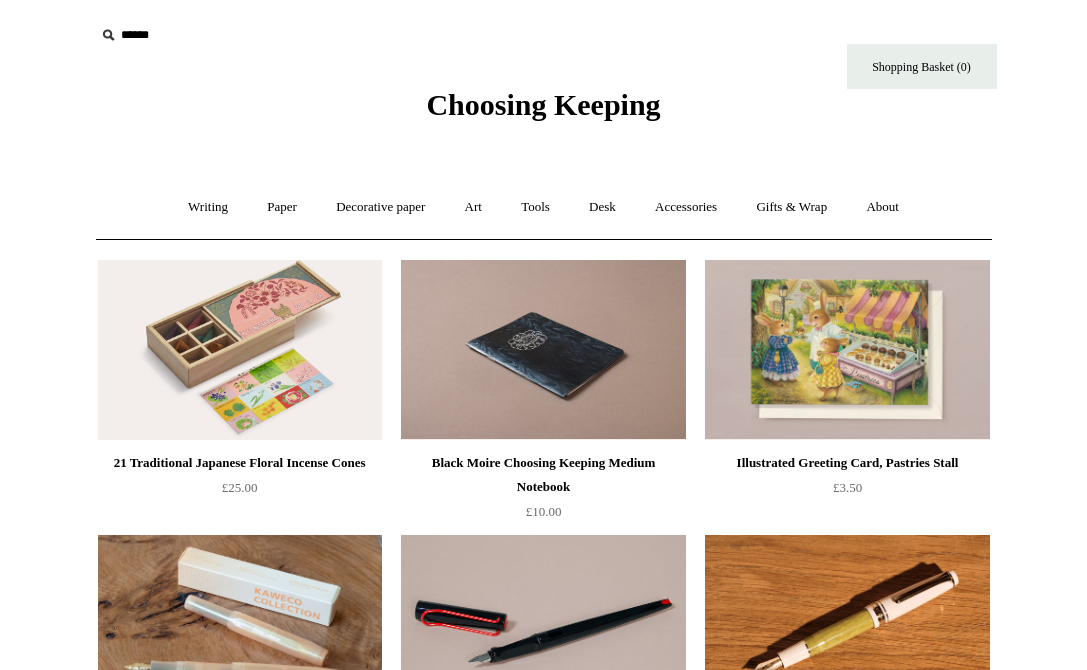 click on "Choosing Keeping" at bounding box center [543, 104] 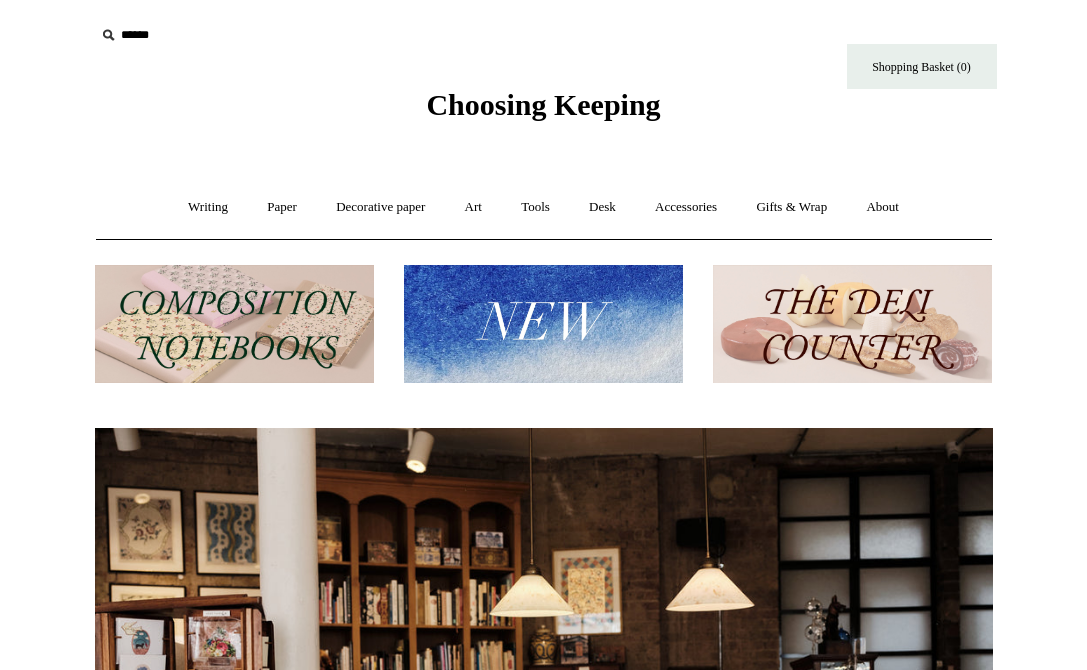scroll, scrollTop: 0, scrollLeft: 0, axis: both 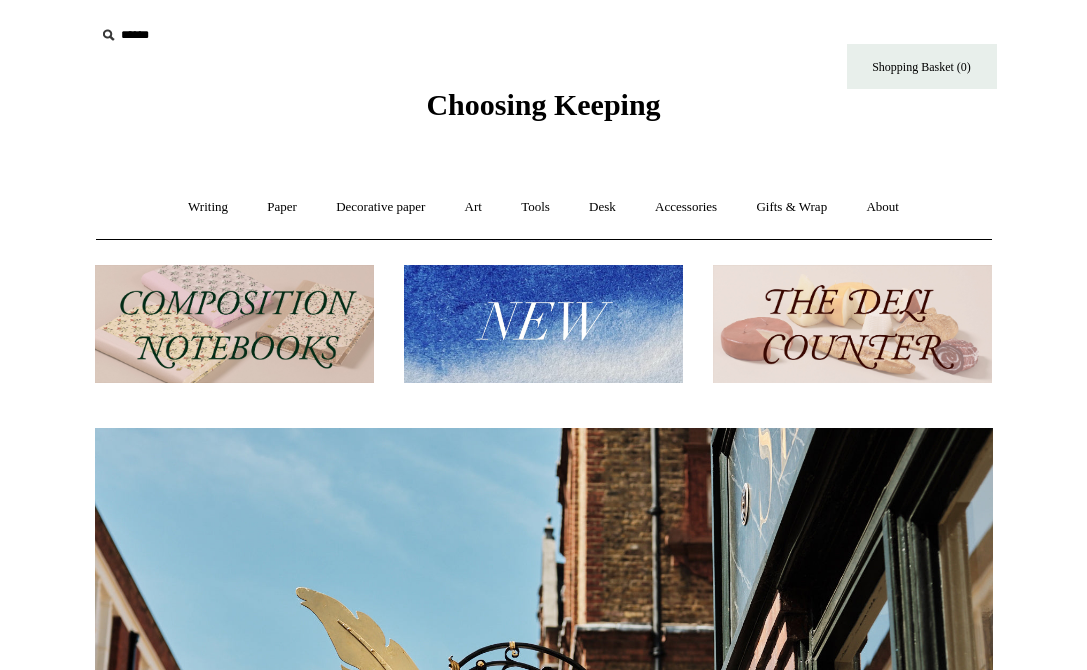 click at bounding box center [234, 324] 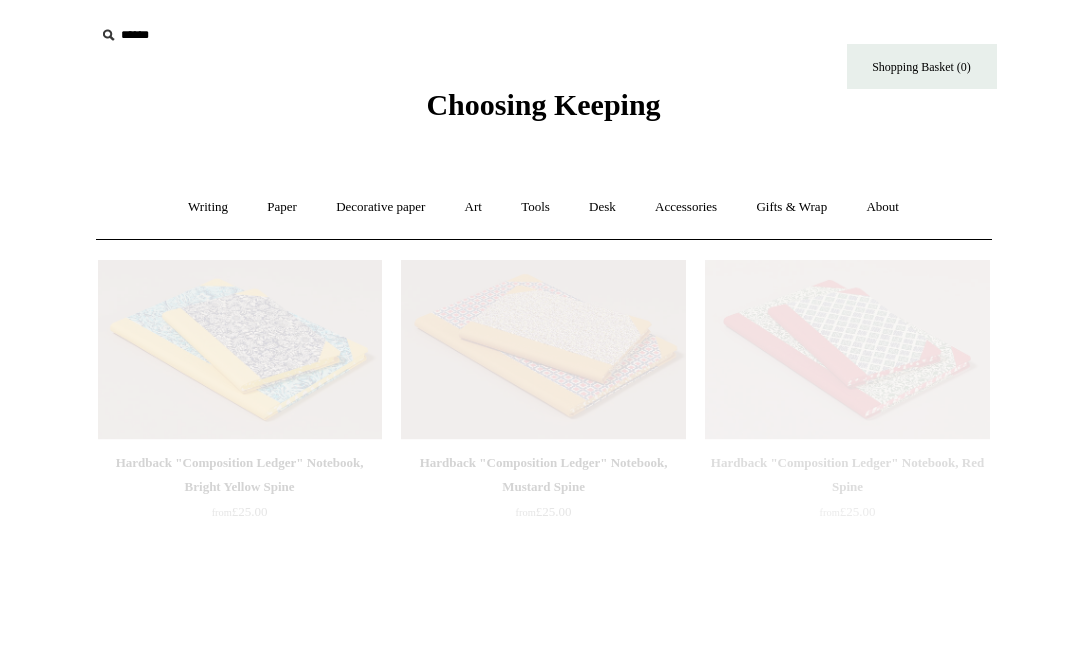scroll, scrollTop: 0, scrollLeft: 0, axis: both 